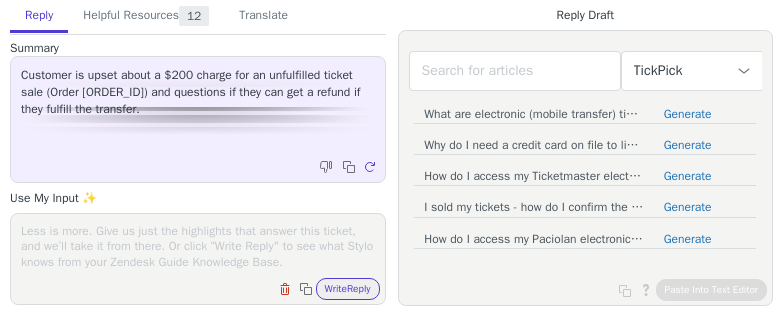 scroll, scrollTop: 0, scrollLeft: 0, axis: both 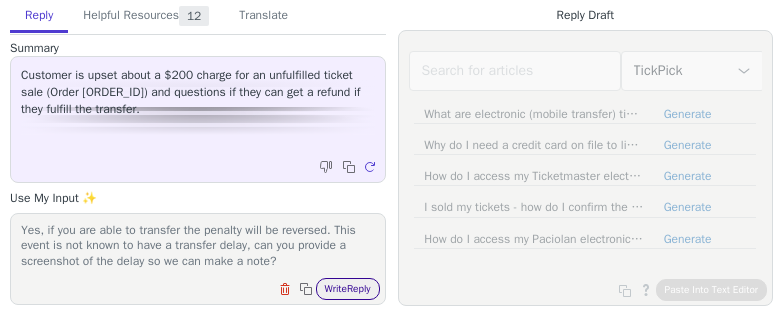 type on "Yes, if you are able to transfer the penalty will be reversed. This event is not known to have a transfer delay, can you provide a screenshot of the delay so we can make a note?" 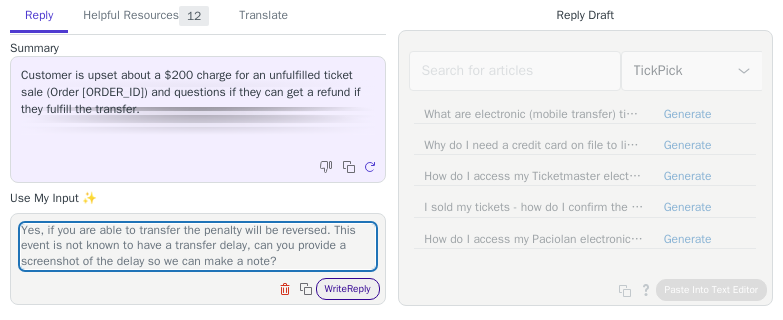 click on "Write  Reply" at bounding box center (348, 289) 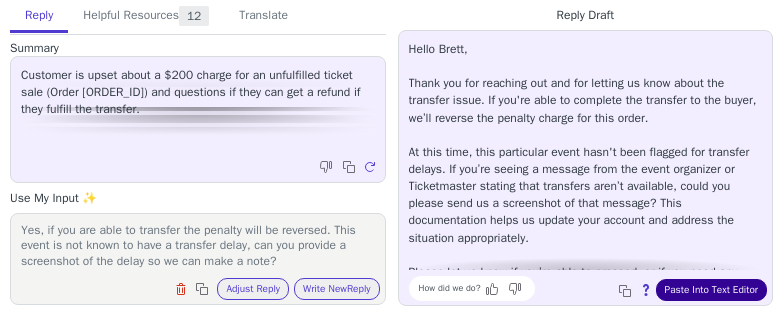 click on "Paste Into Text Editor" at bounding box center [711, 290] 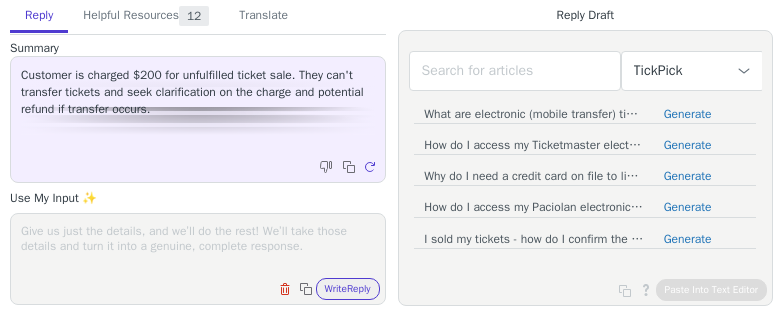 scroll, scrollTop: 0, scrollLeft: 0, axis: both 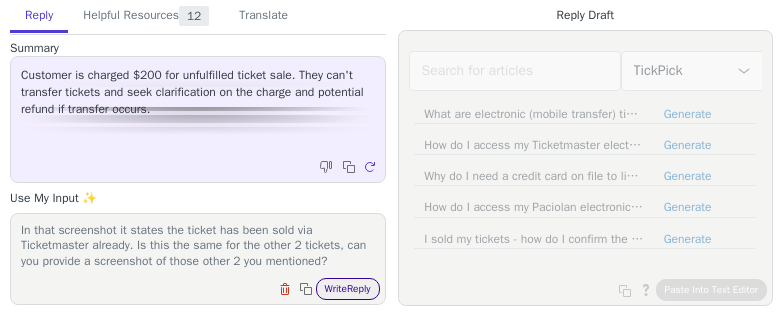 type on "In that screenshot it states the ticket has been sold via Ticketmaster already. Is this the same for the other 2 tickets, can you provide a screenshot of those other 2 you mentioned?" 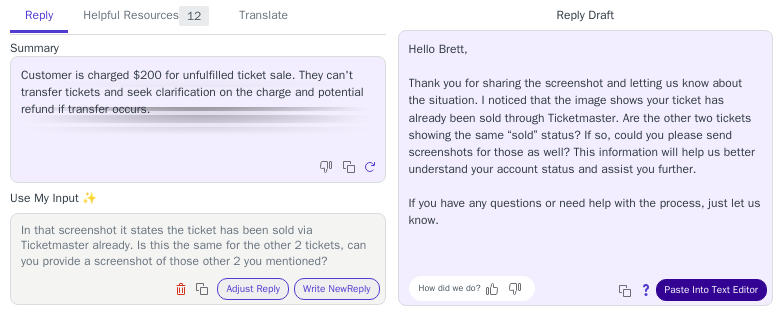 click on "Paste Into Text Editor" at bounding box center (711, 290) 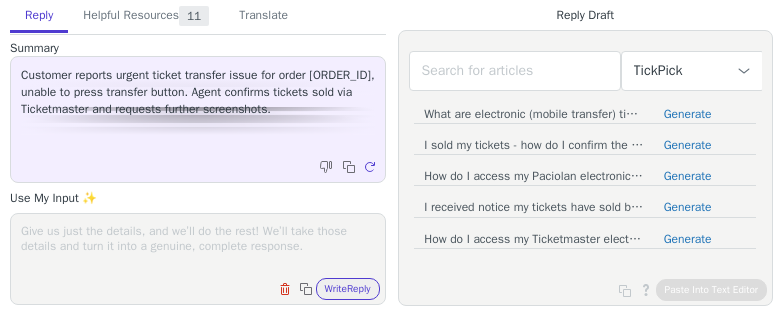 scroll, scrollTop: 0, scrollLeft: 0, axis: both 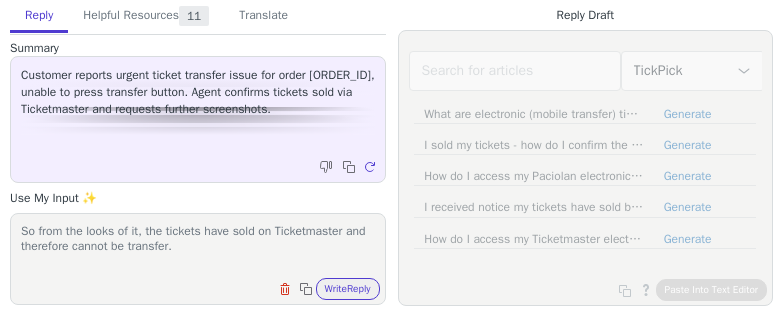 click on "So from the looks of it, the tickets have sold on Ticketmaster and therefore cannot be transfer." at bounding box center [198, 246] 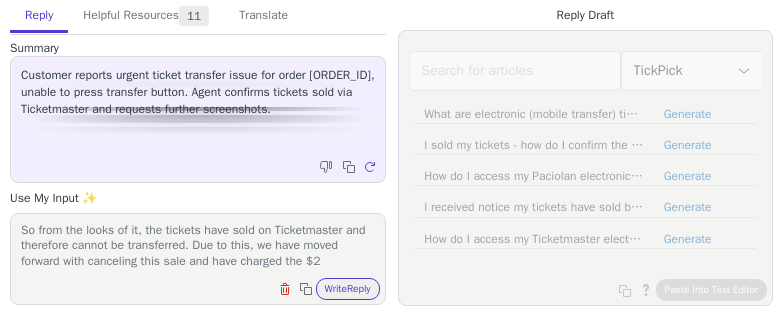 scroll, scrollTop: 16, scrollLeft: 0, axis: vertical 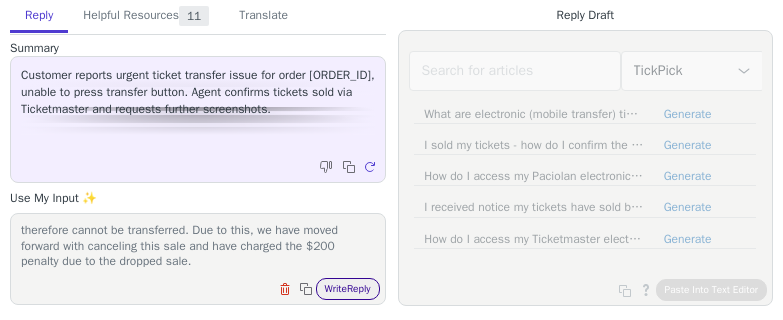 type on "So from the looks of it, the tickets have sold on Ticketmaster and therefore cannot be transferred. Due to this, we have moved forward with canceling this sale and have charged the $200 penalty due to the dropped sale." 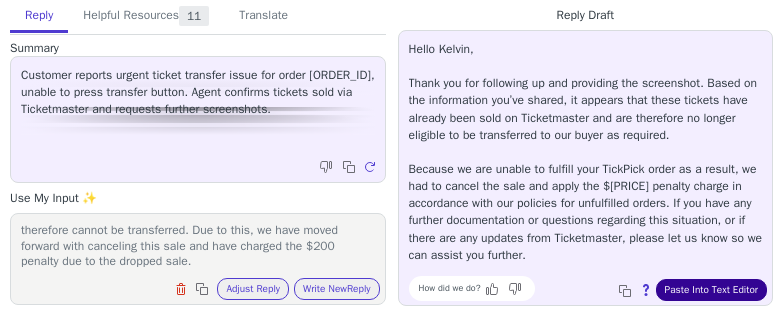 click on "Paste Into Text Editor" at bounding box center [711, 290] 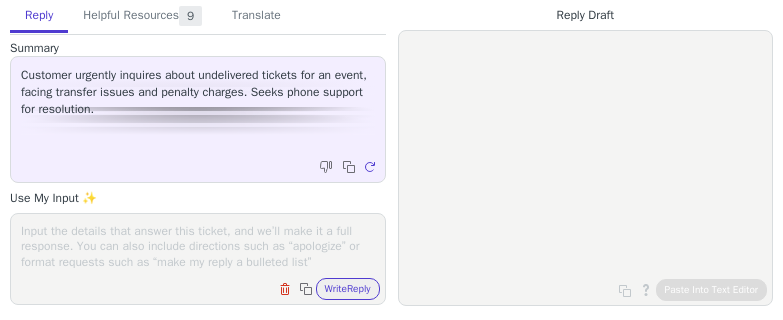 scroll, scrollTop: 0, scrollLeft: 0, axis: both 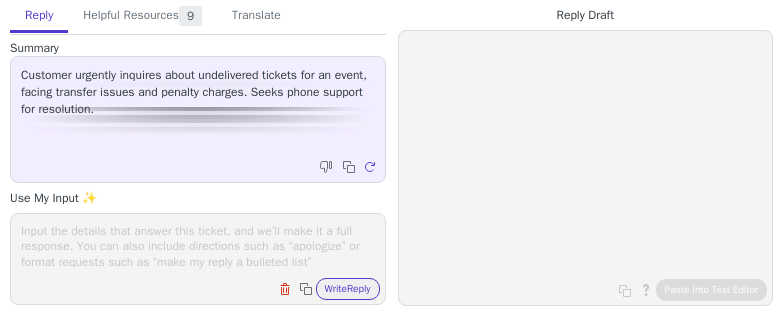 click on "Clear field Copy to clipboard Write  Reply" at bounding box center [198, 259] 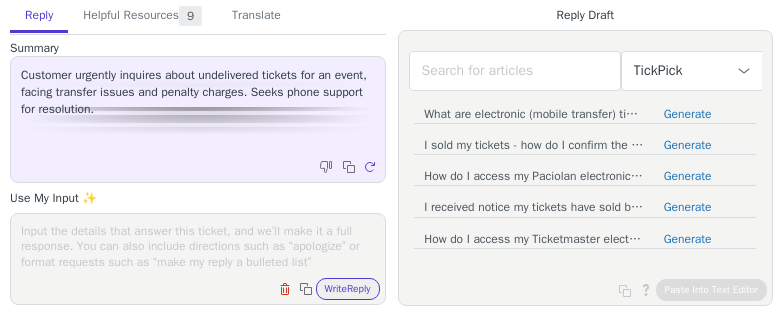 click at bounding box center (198, 246) 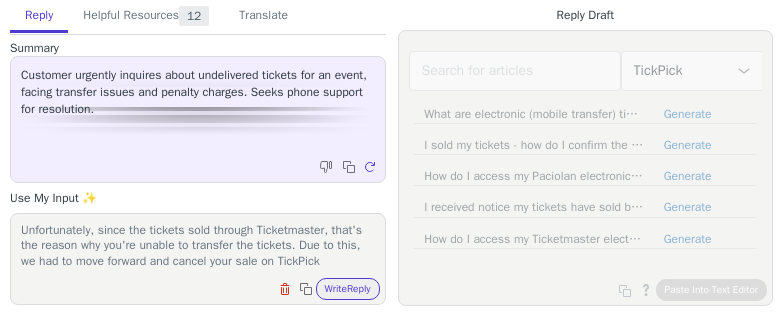 scroll, scrollTop: 16, scrollLeft: 0, axis: vertical 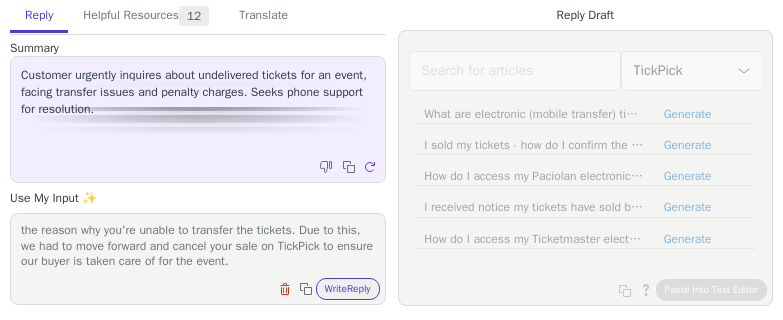 type on "Unfortunately, since the tickets sold through Ticketmaster, that's the reason why you're unable to transfer the tickets. Due to this, we had to move forward and cancel your sale on TickPick to ensure our buyer is taken care of for the event." 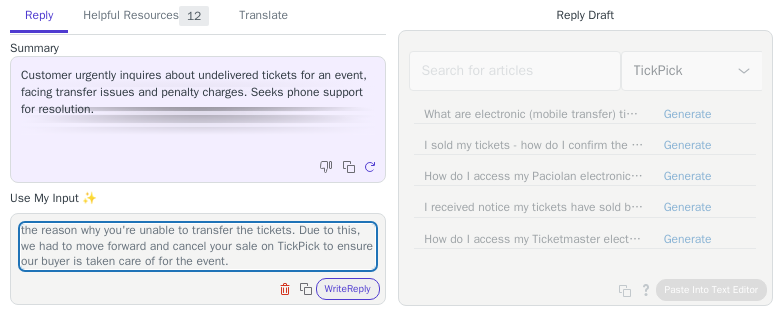 click on "Unfortunately, since the tickets sold through Ticketmaster, that's the reason why you're unable to transfer the tickets. Due to this, we had to move forward and cancel your sale on TickPick to ensure our buyer is taken care of for the event. Clear field Copy to clipboard Write  Reply" at bounding box center (198, 259) 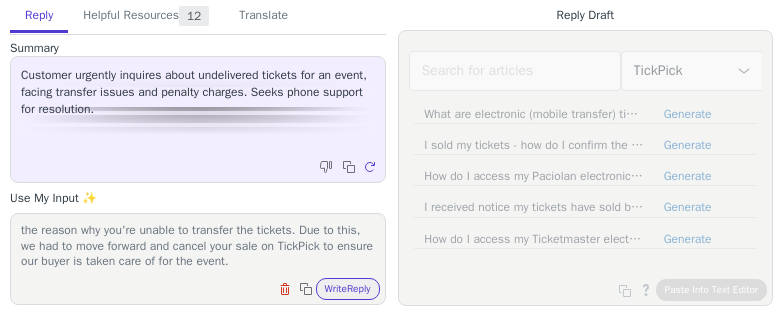 click on "Unfortunately, since the tickets sold through Ticketmaster, that's the reason why you're unable to transfer the tickets. Due to this, we had to move forward and cancel your sale on TickPick to ensure our buyer is taken care of for the event. Clear field Copy to clipboard Write  Reply" at bounding box center (198, 259) 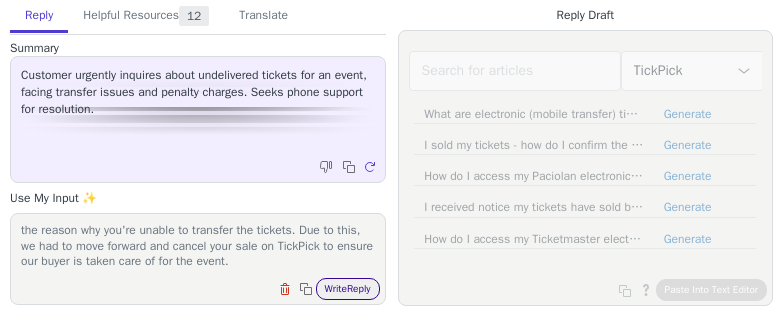 click on "Write  Reply" at bounding box center [348, 289] 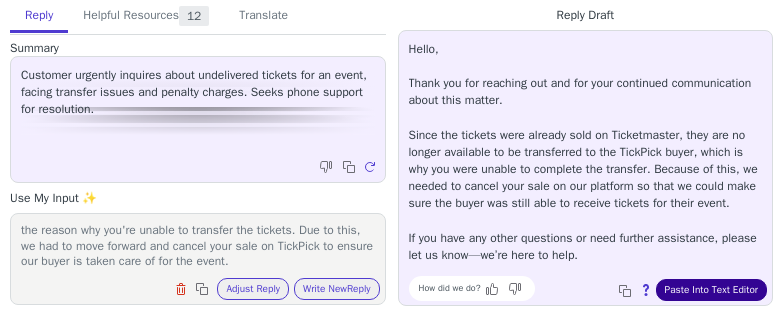 click on "Paste Into Text Editor" at bounding box center (711, 290) 